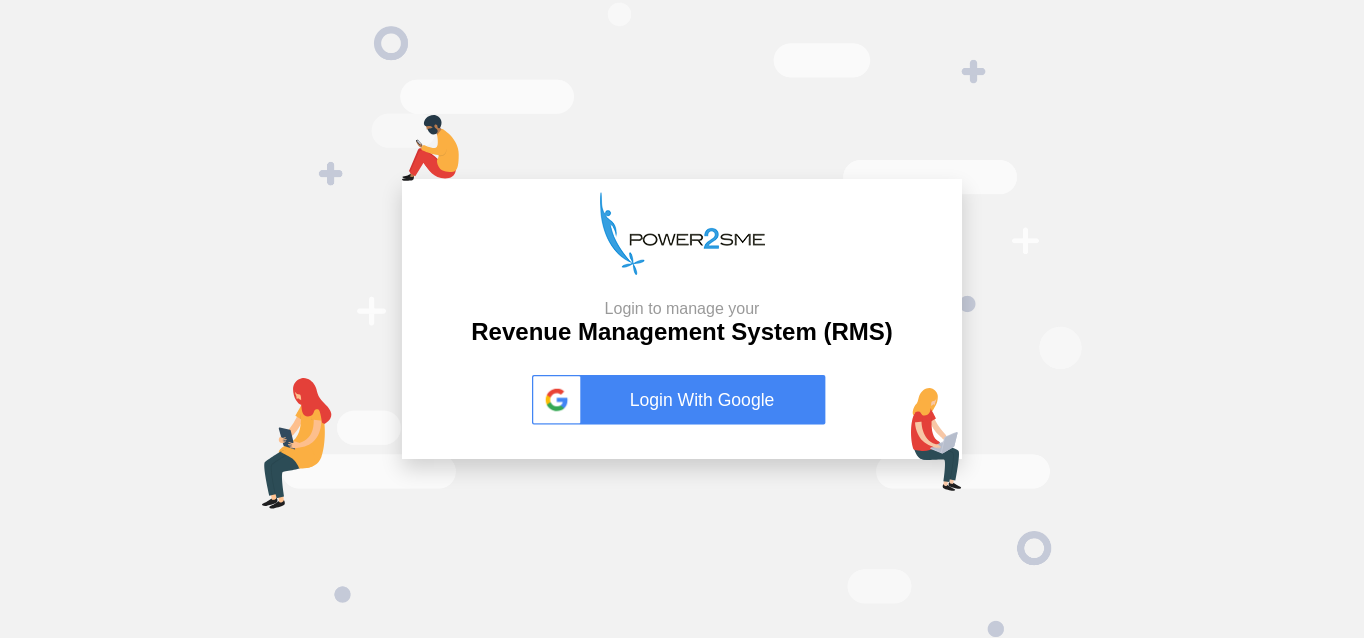 scroll, scrollTop: 0, scrollLeft: 0, axis: both 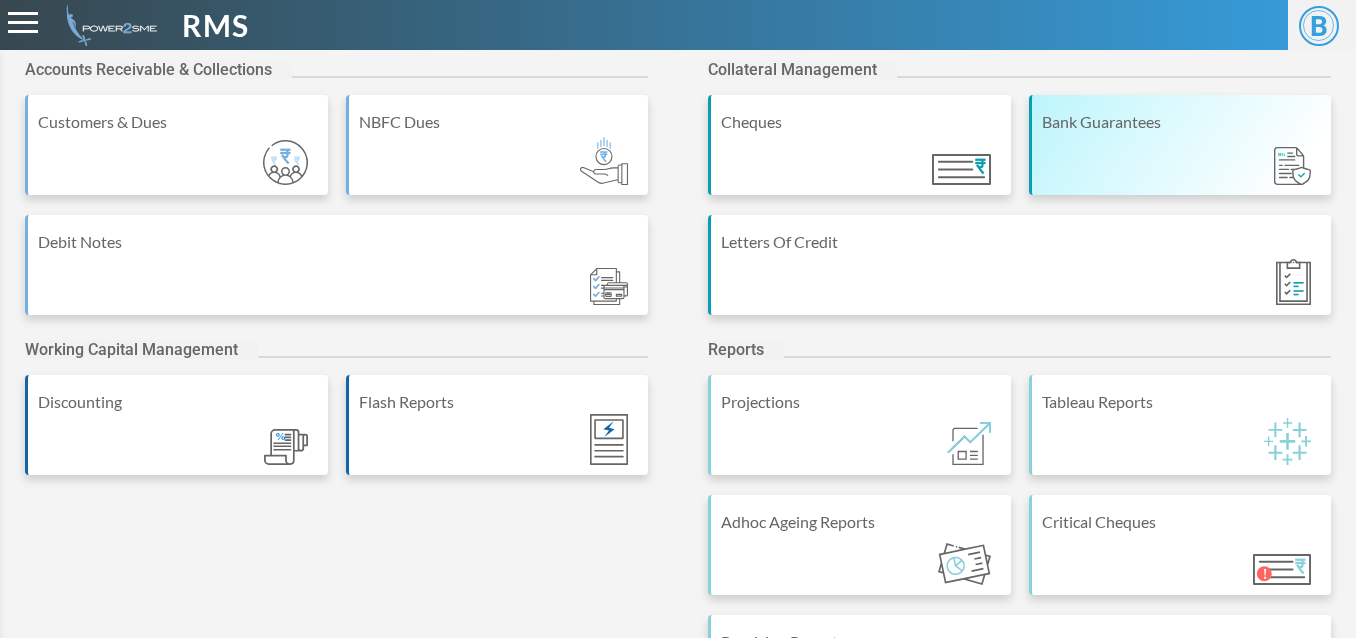 click on "Bank Guarantees" at bounding box center [1180, 145] 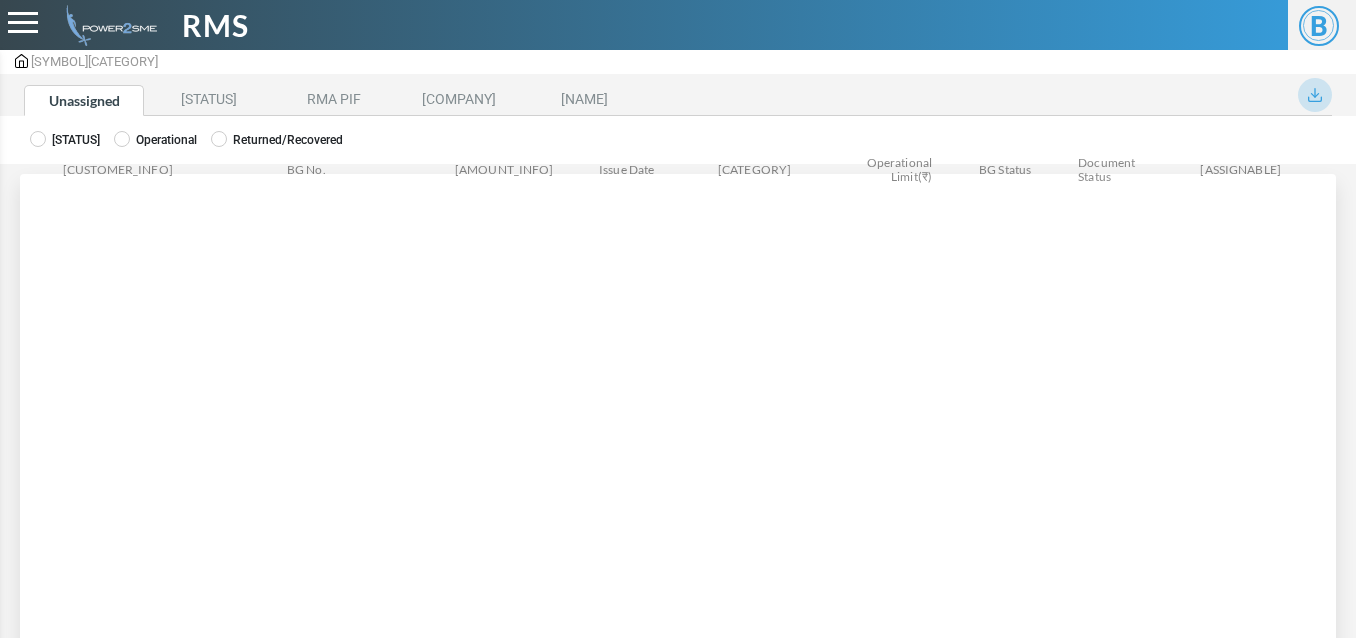 scroll, scrollTop: 0, scrollLeft: 0, axis: both 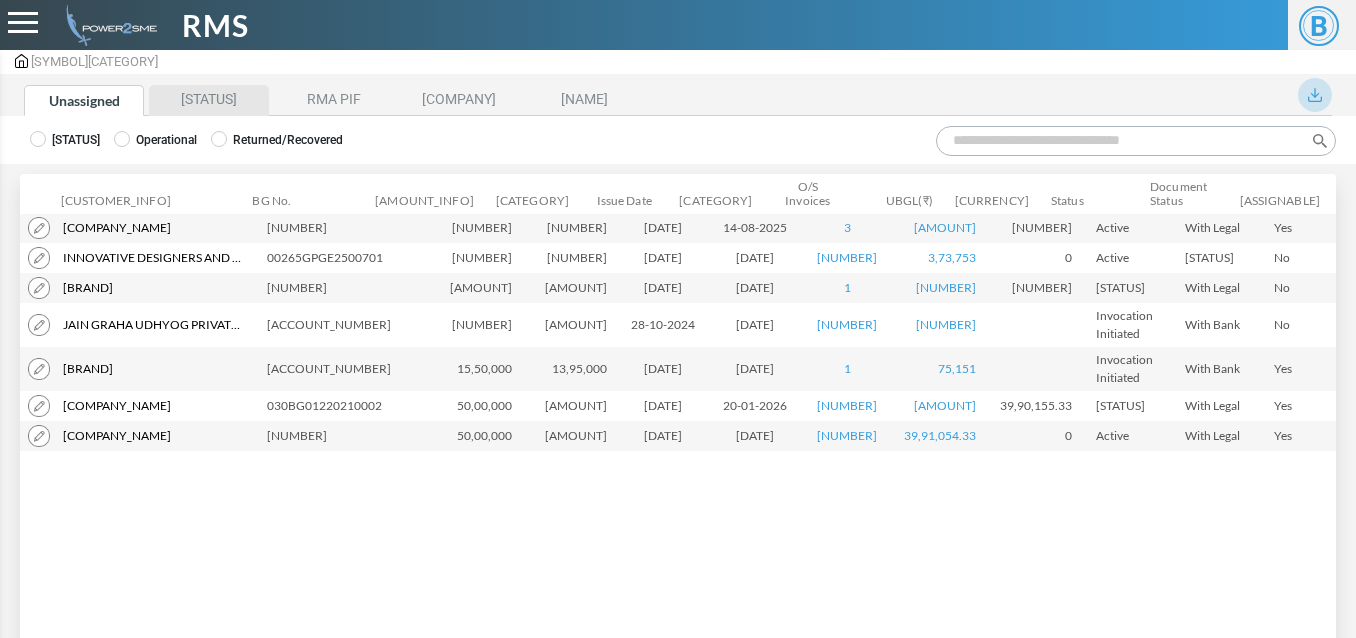click on "[STATUS]" at bounding box center (209, 100) 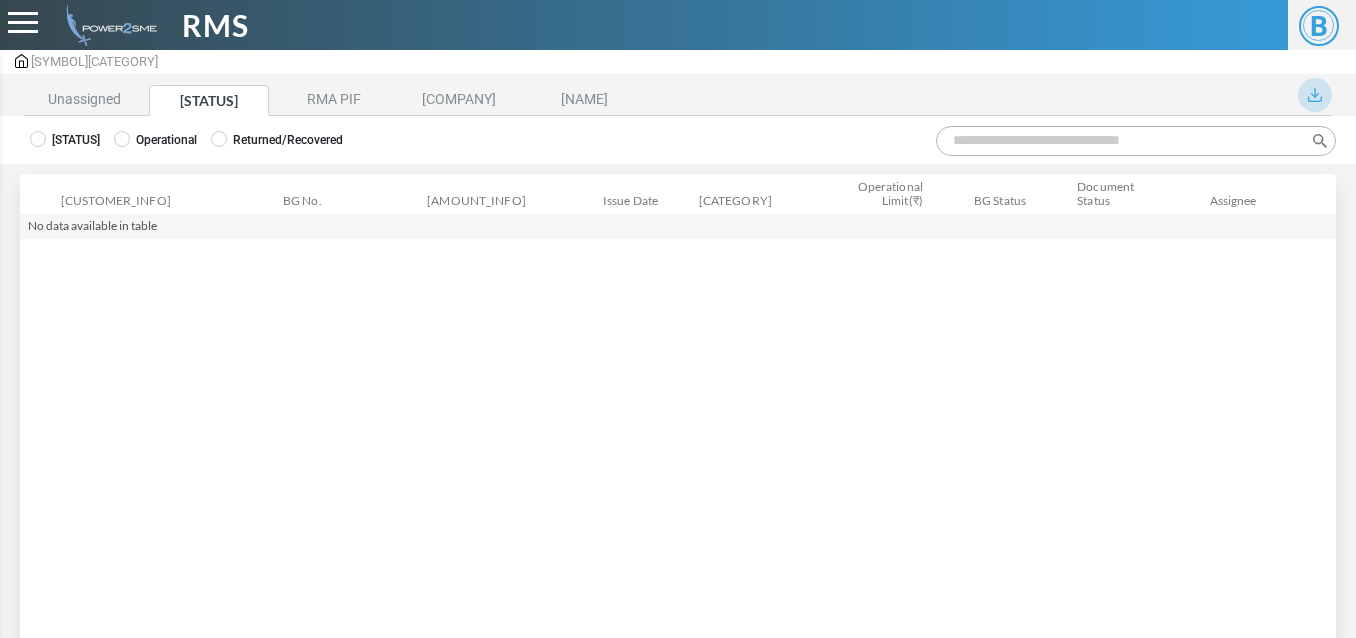 click on "Operational" at bounding box center (65, 140) 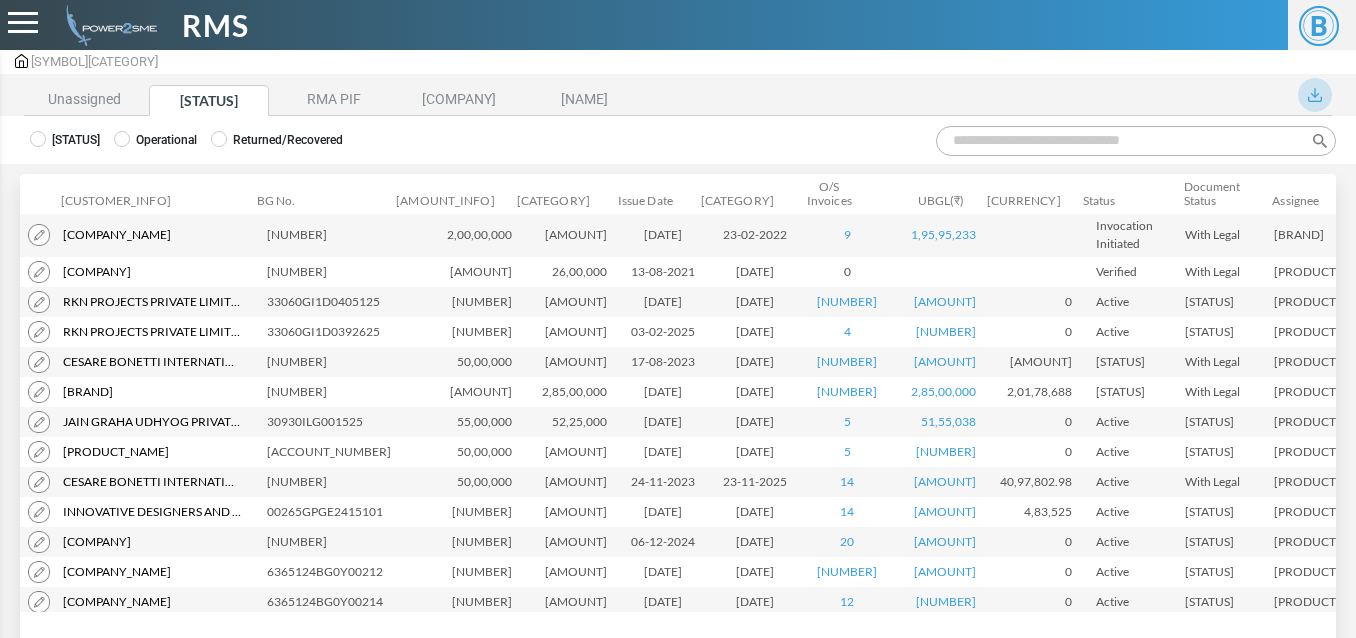 click on "Search:" at bounding box center (1136, 141) 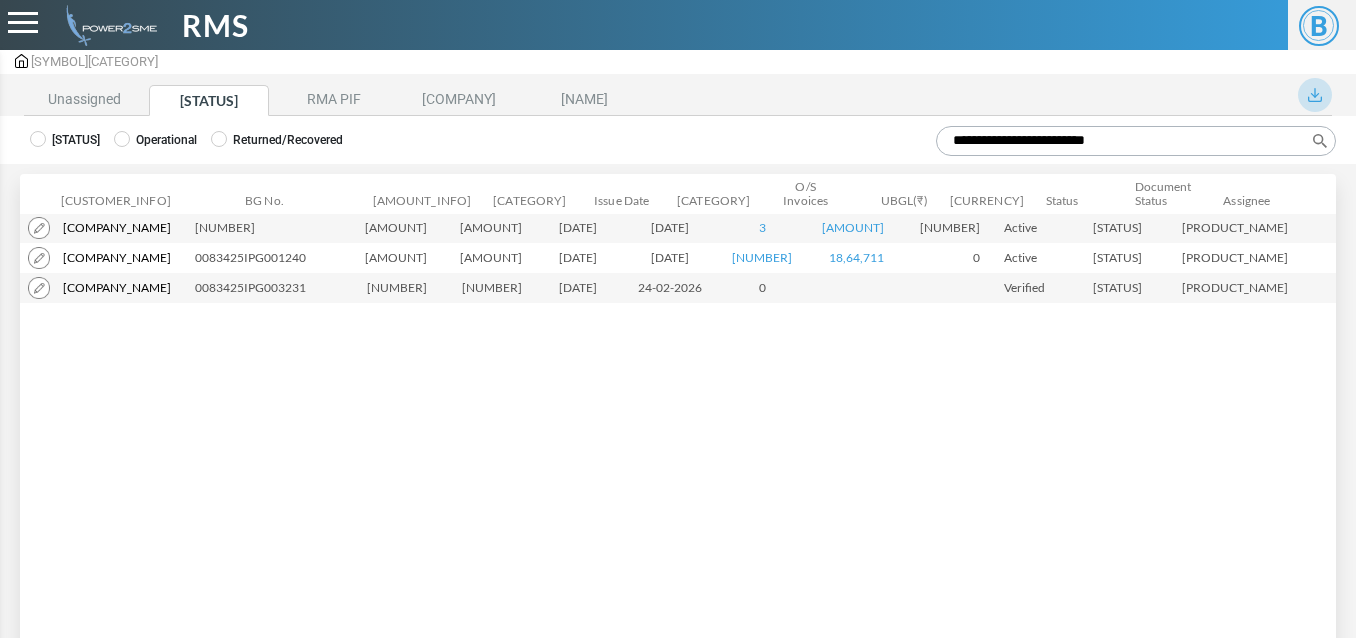 type on "**********" 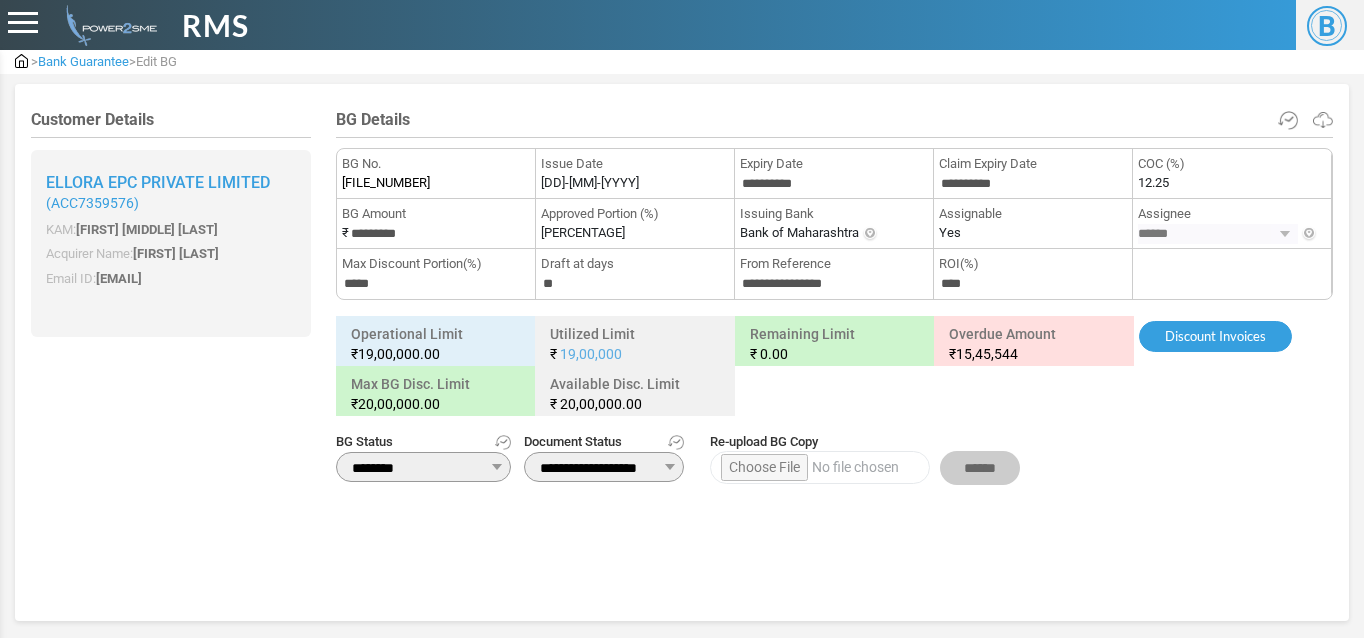 scroll, scrollTop: 0, scrollLeft: 0, axis: both 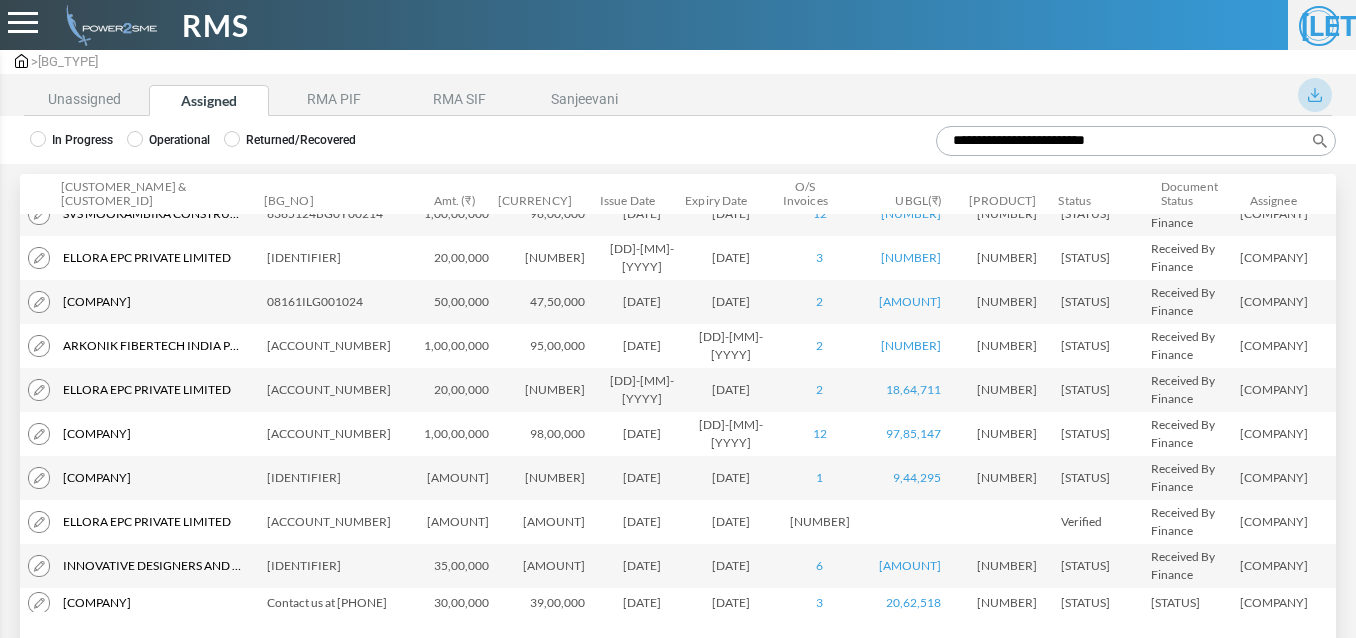 click on "**********" at bounding box center [1136, 141] 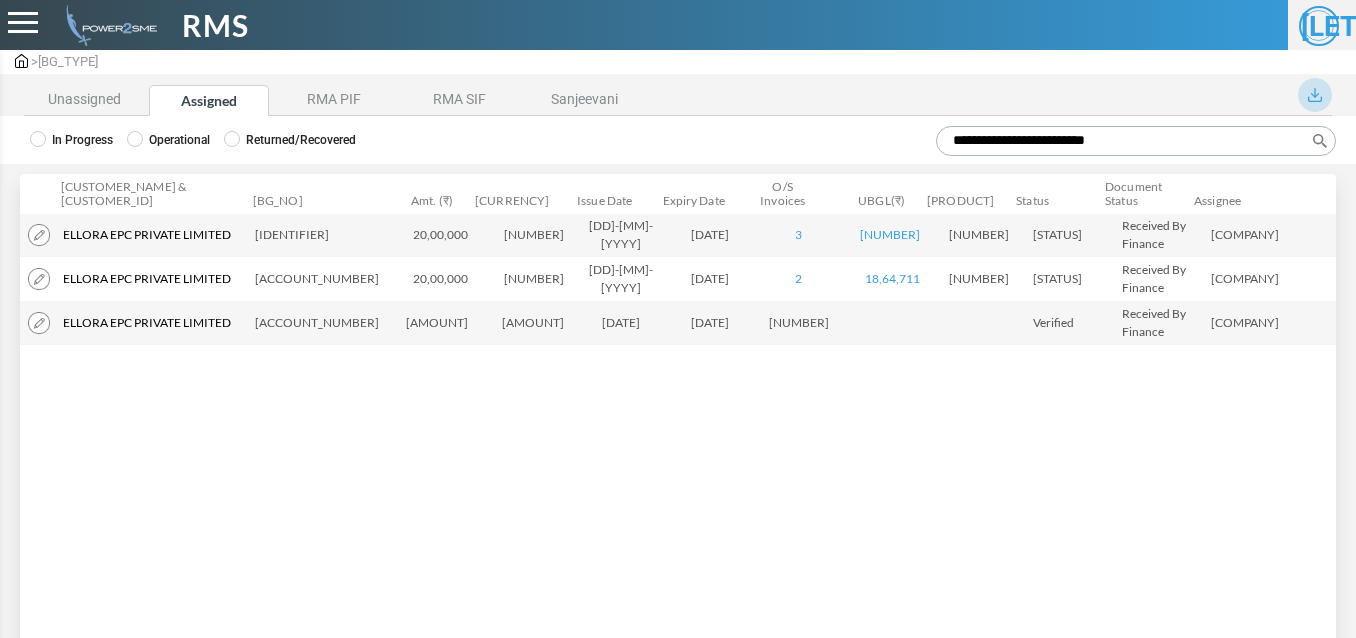 scroll, scrollTop: 0, scrollLeft: 0, axis: both 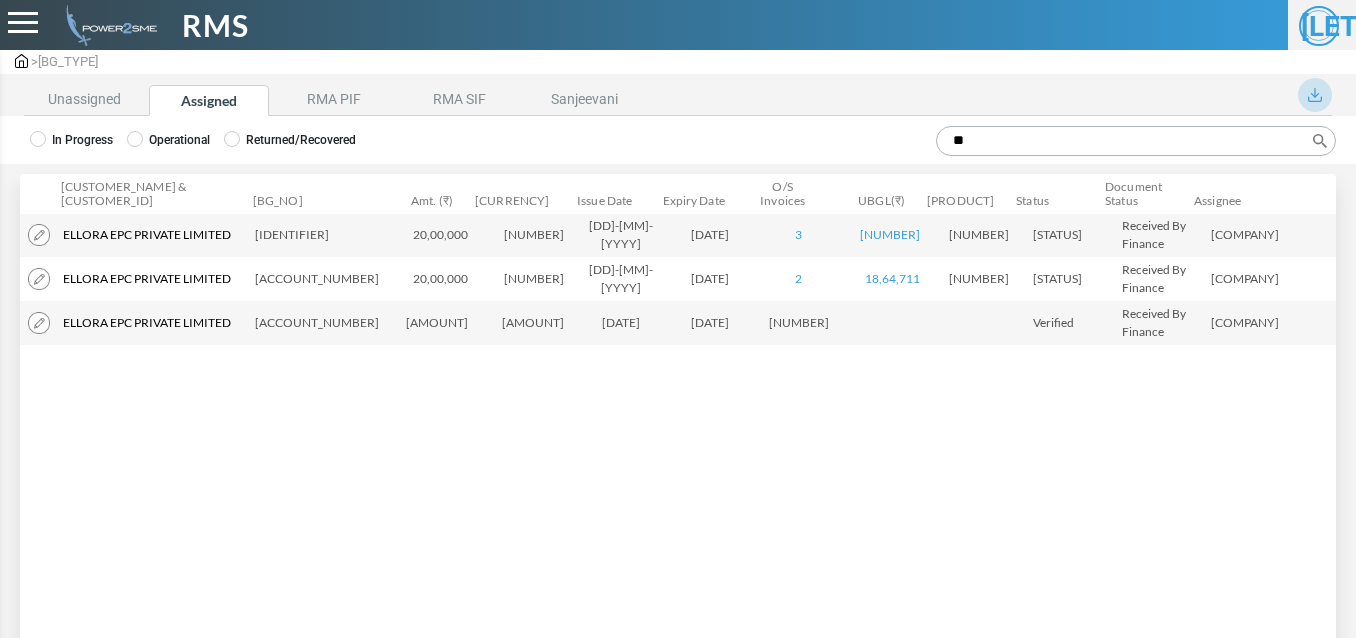 type on "*" 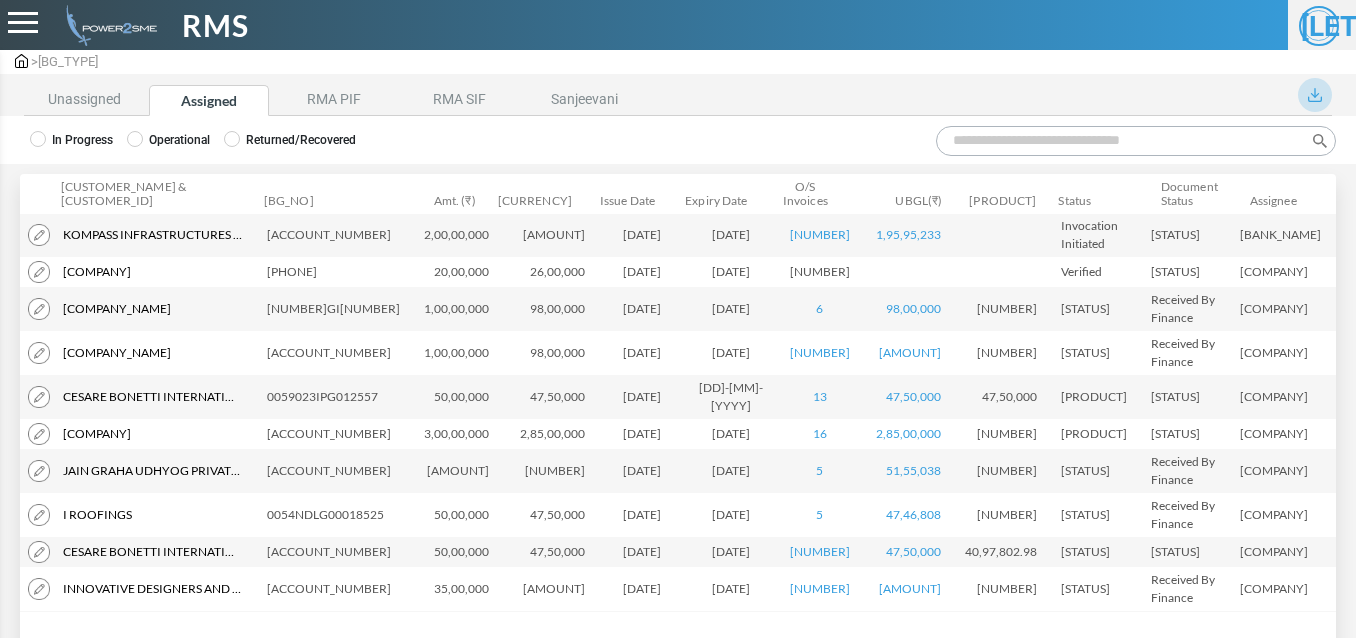 paste on "**********" 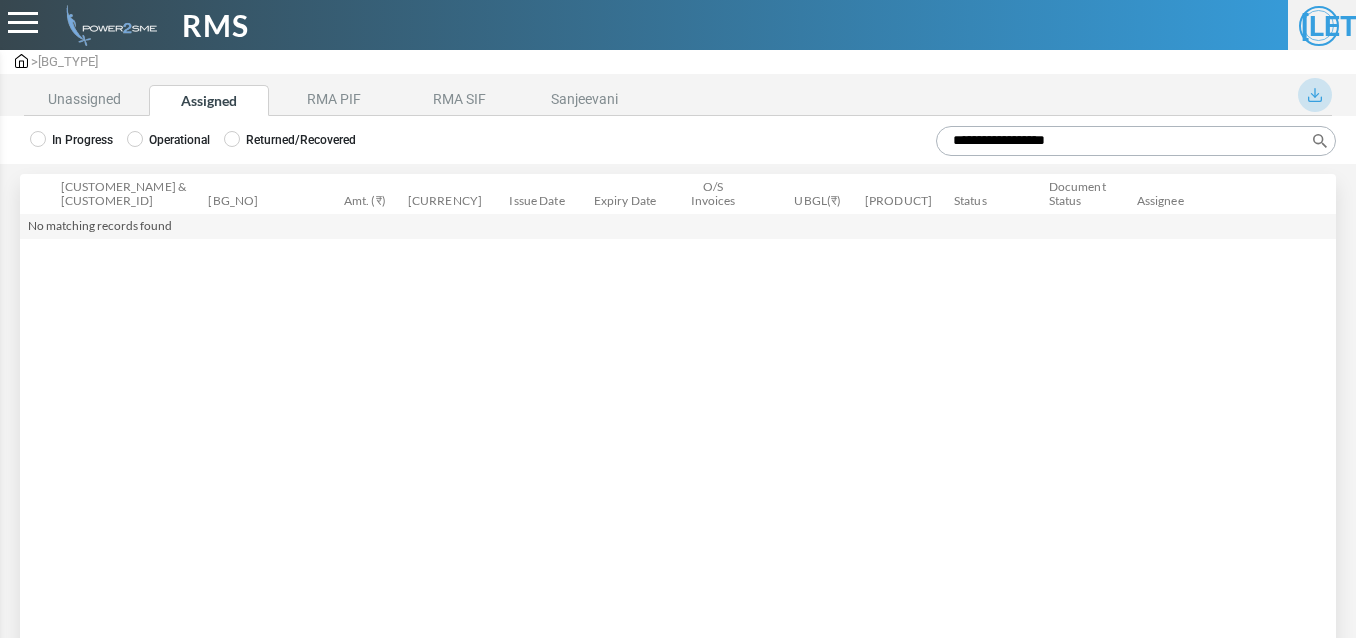 type on "**********" 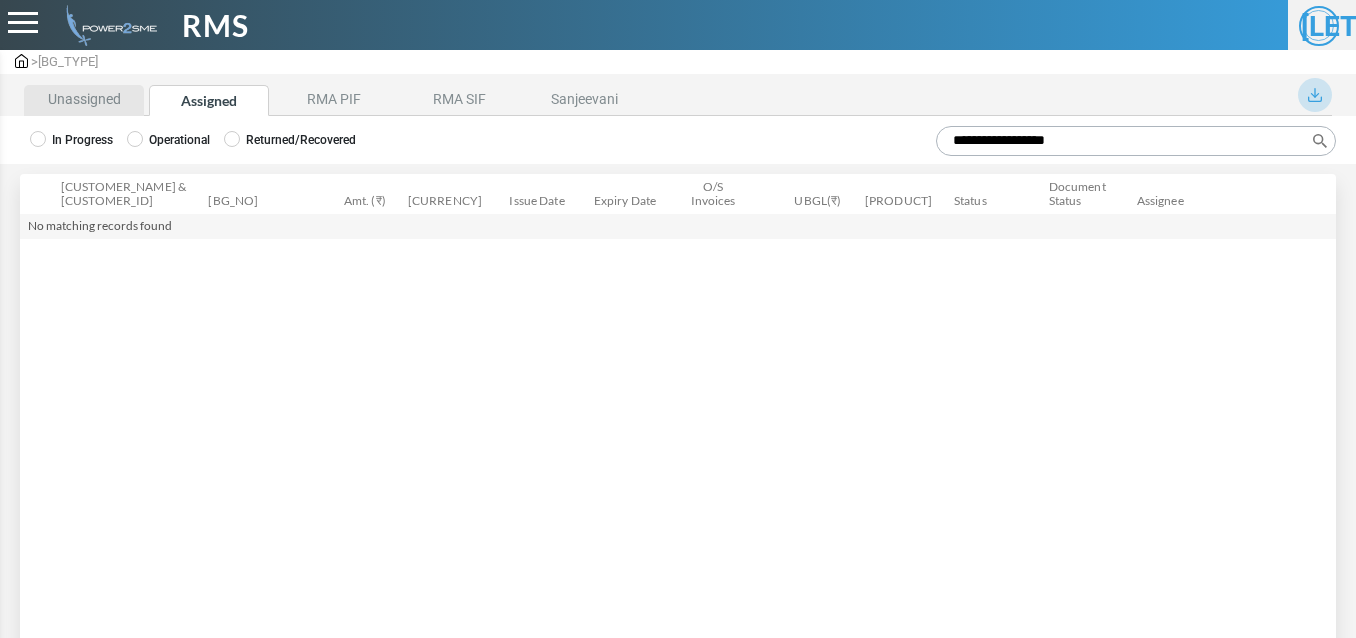click on "Unassigned" at bounding box center [84, 100] 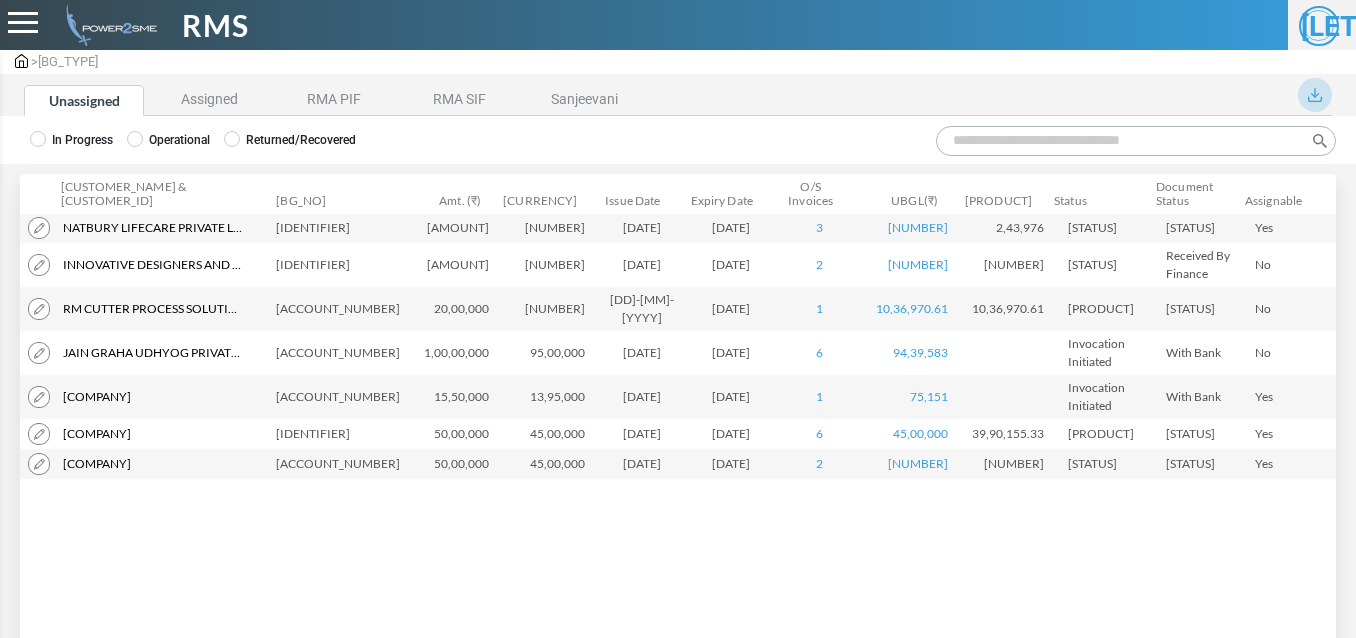 click at bounding box center [39, 228] 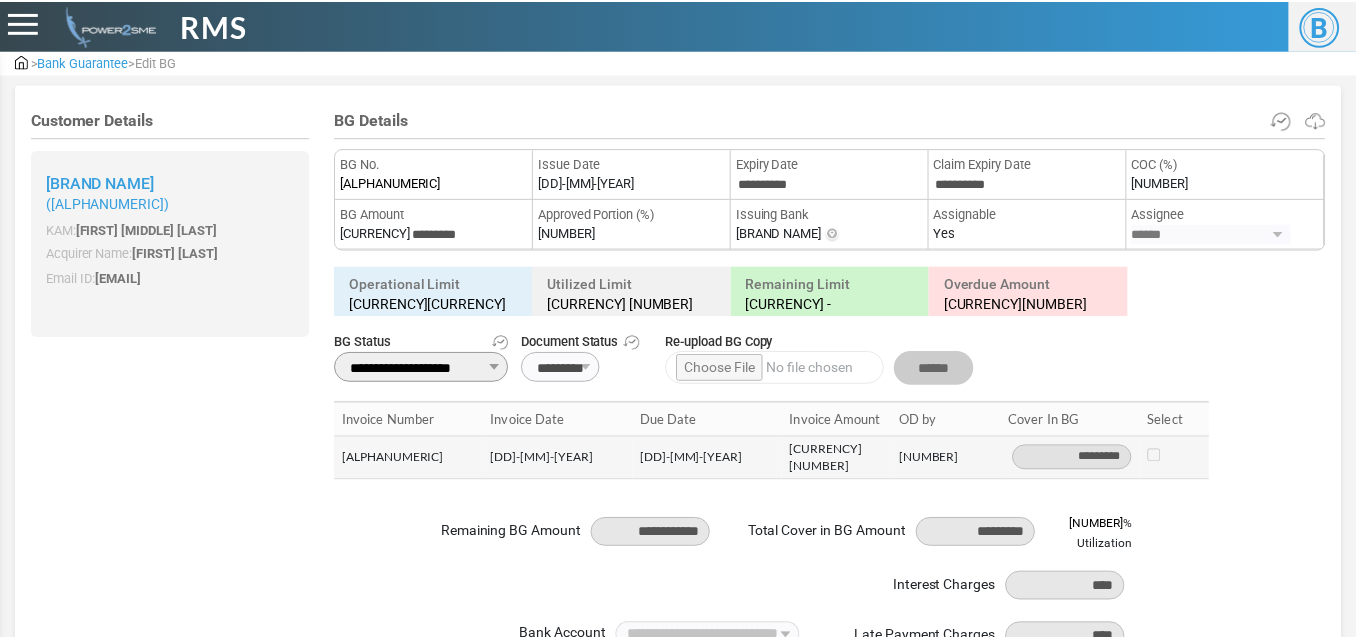 scroll, scrollTop: 0, scrollLeft: 0, axis: both 